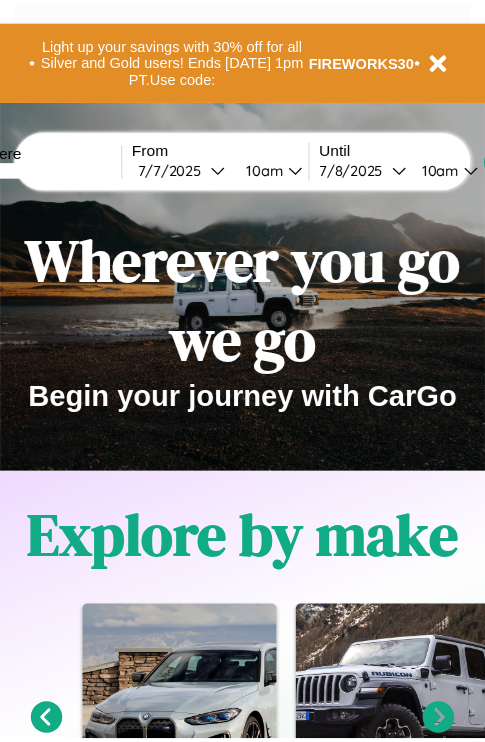 scroll, scrollTop: 0, scrollLeft: 0, axis: both 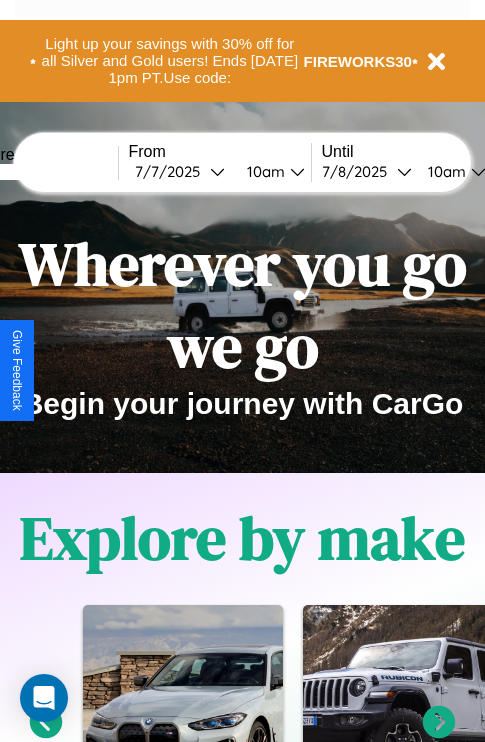 click at bounding box center [43, 172] 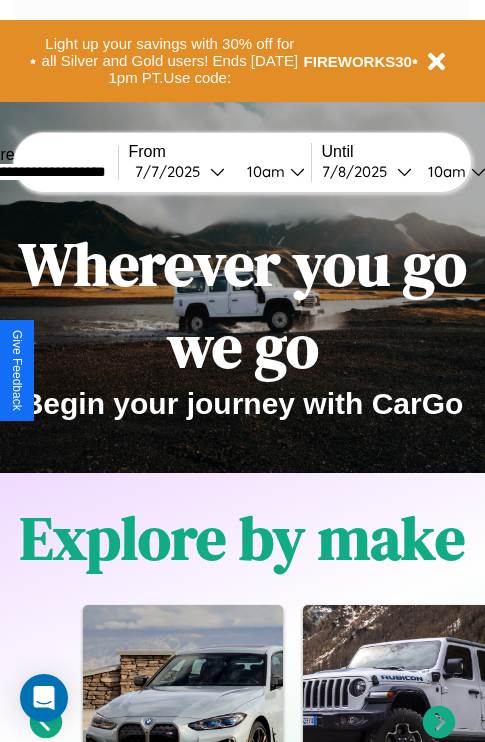type on "**********" 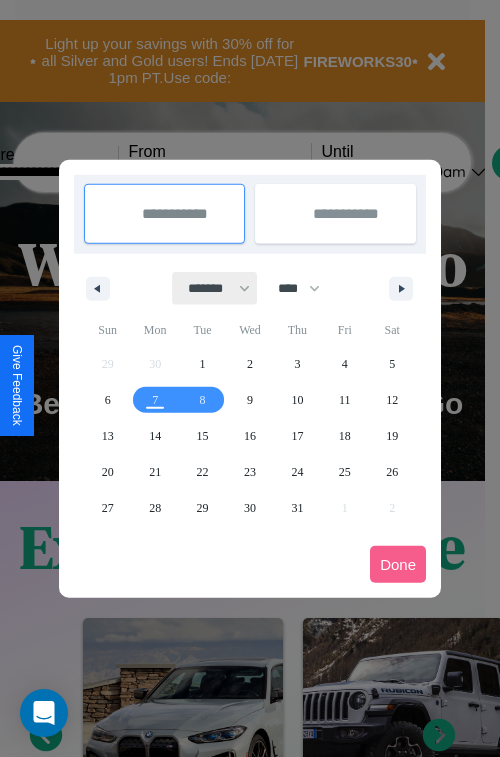 click on "******* ******** ***** ***** *** **** **** ****** ********* ******* ******** ********" at bounding box center (215, 288) 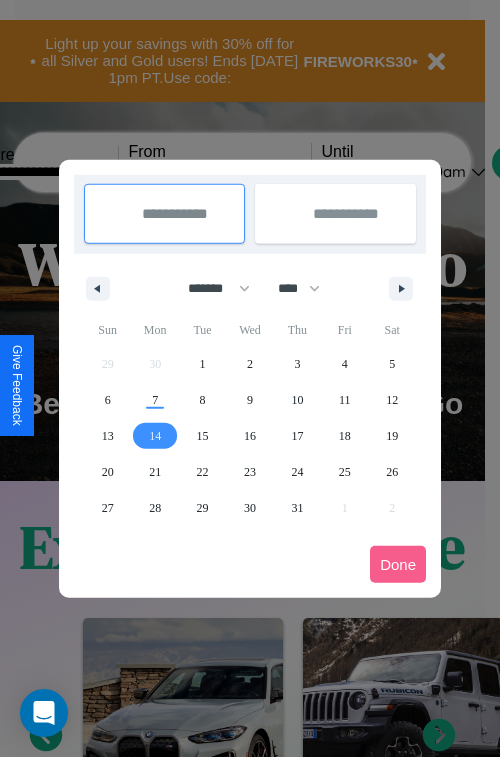 click on "14" at bounding box center (155, 436) 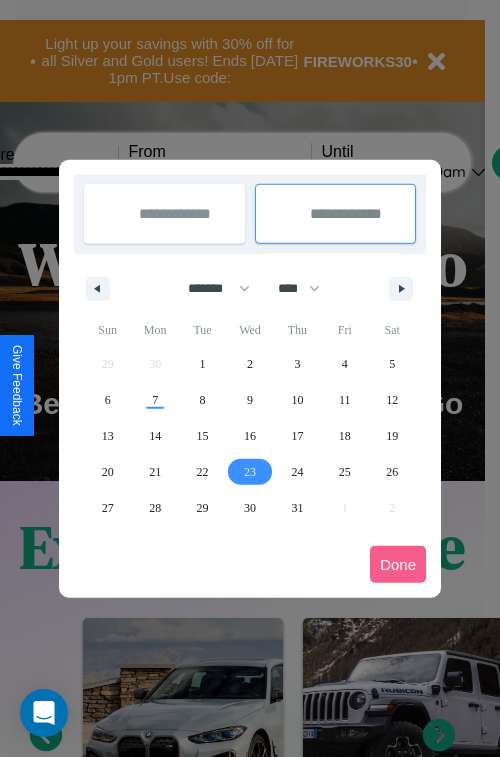 click on "23" at bounding box center (250, 472) 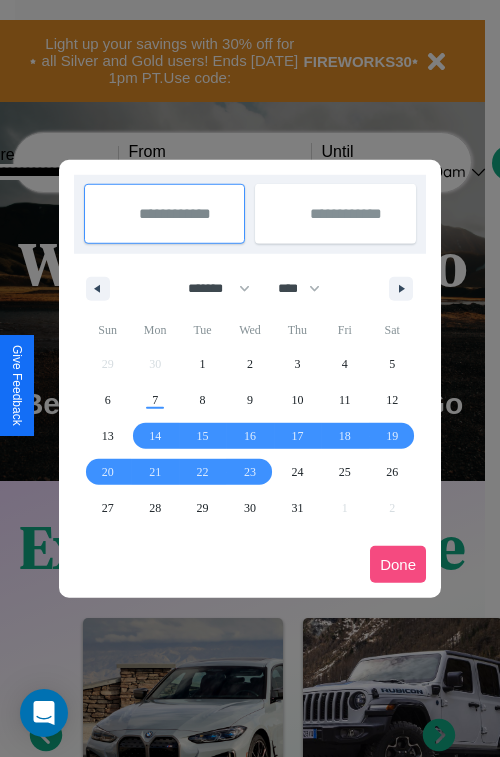 click on "Done" at bounding box center [398, 564] 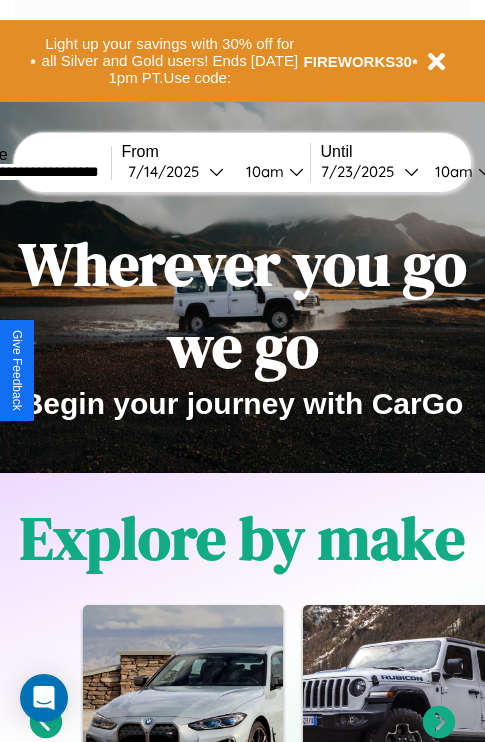 scroll, scrollTop: 0, scrollLeft: 75, axis: horizontal 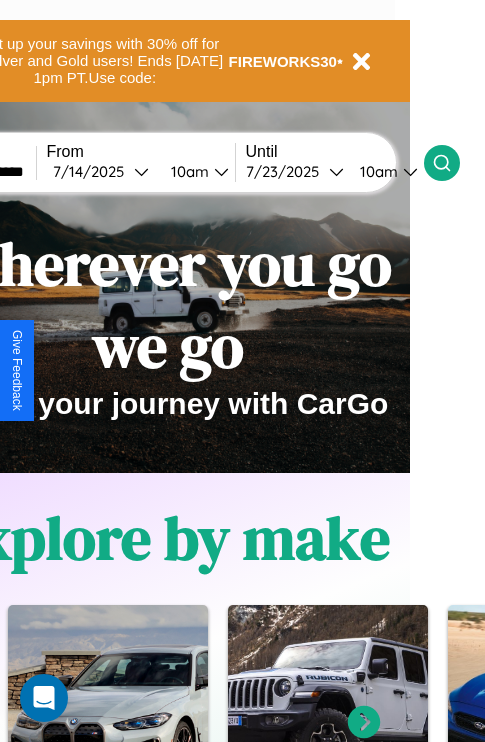click 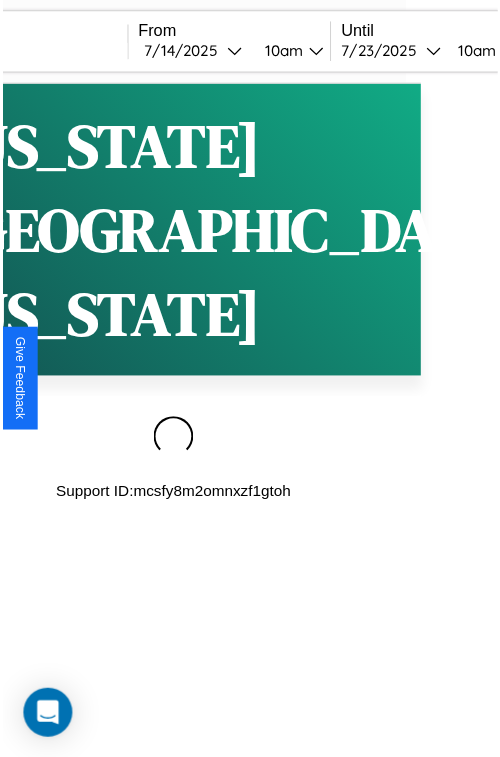 scroll, scrollTop: 0, scrollLeft: 0, axis: both 